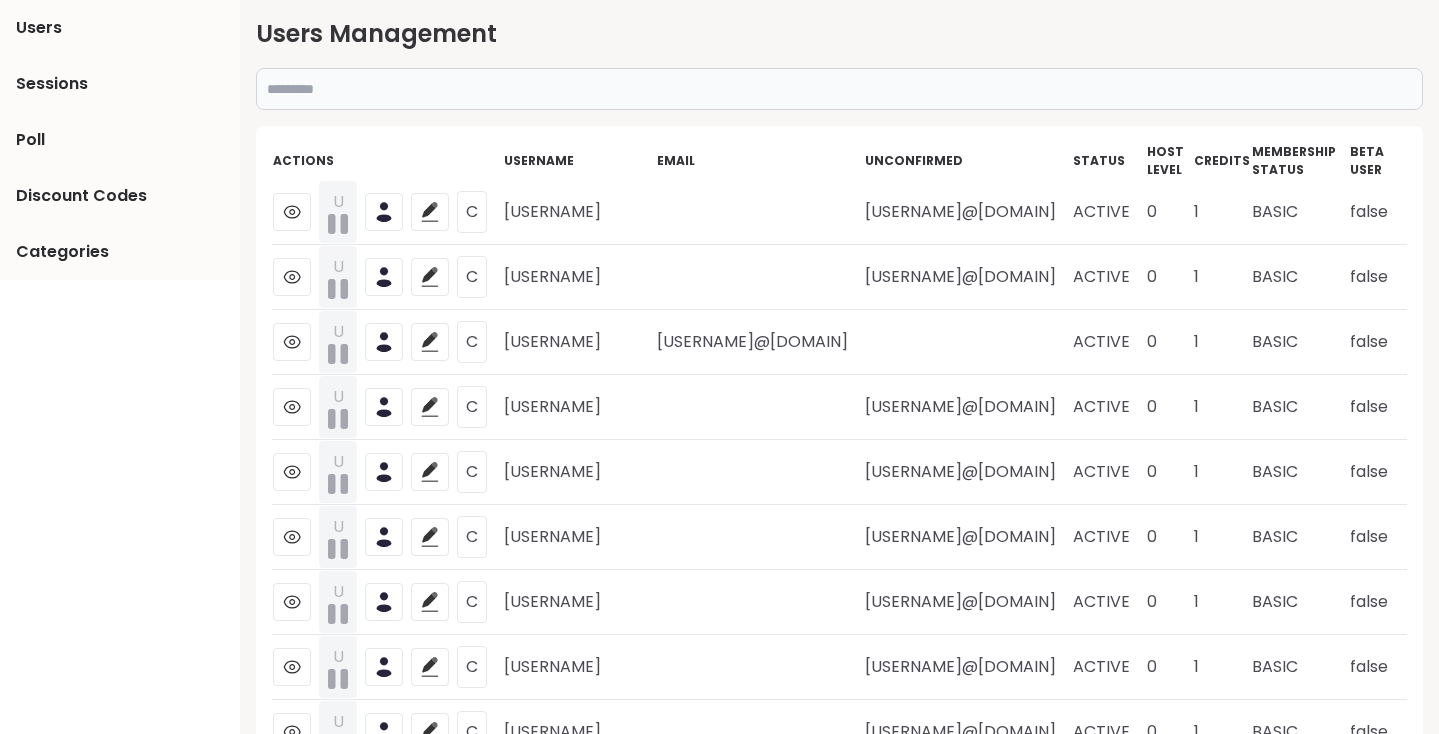 scroll, scrollTop: 0, scrollLeft: 0, axis: both 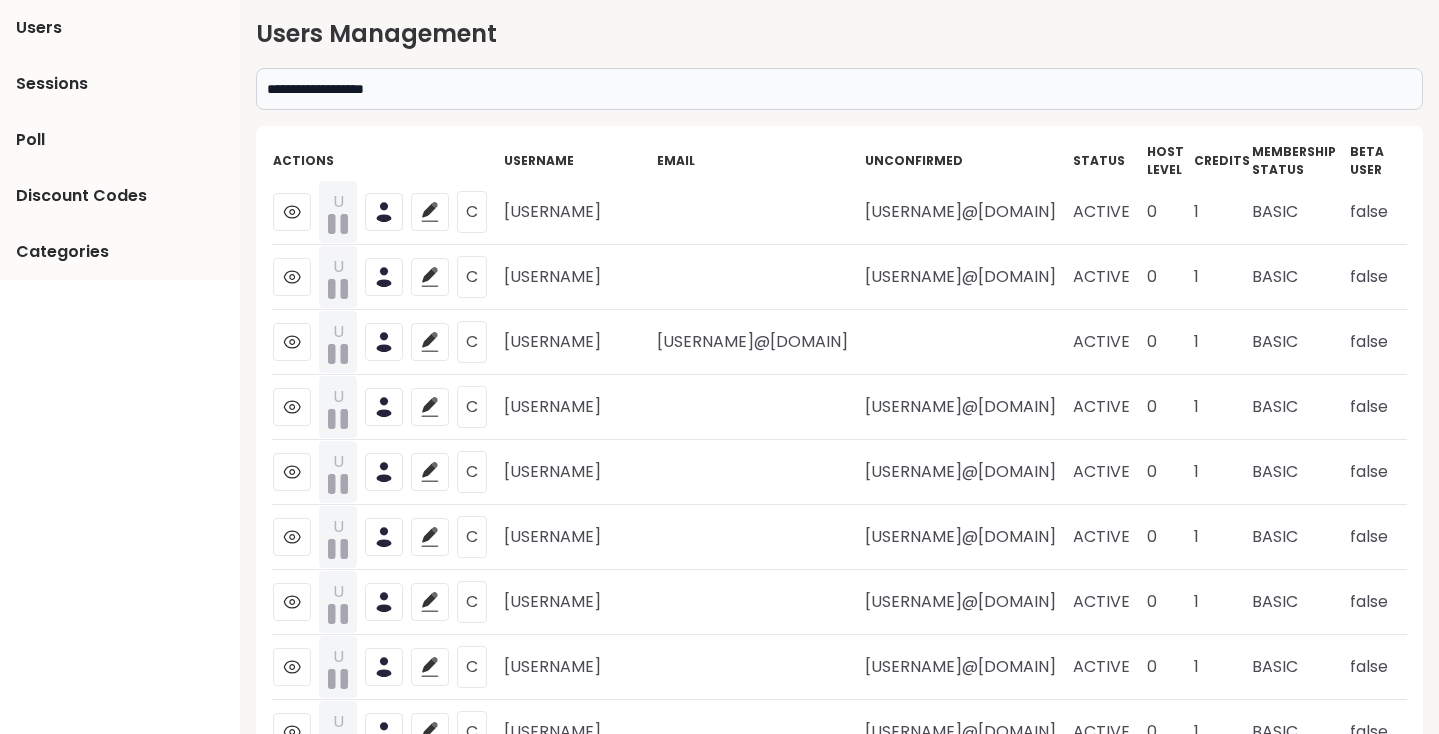 type on "**********" 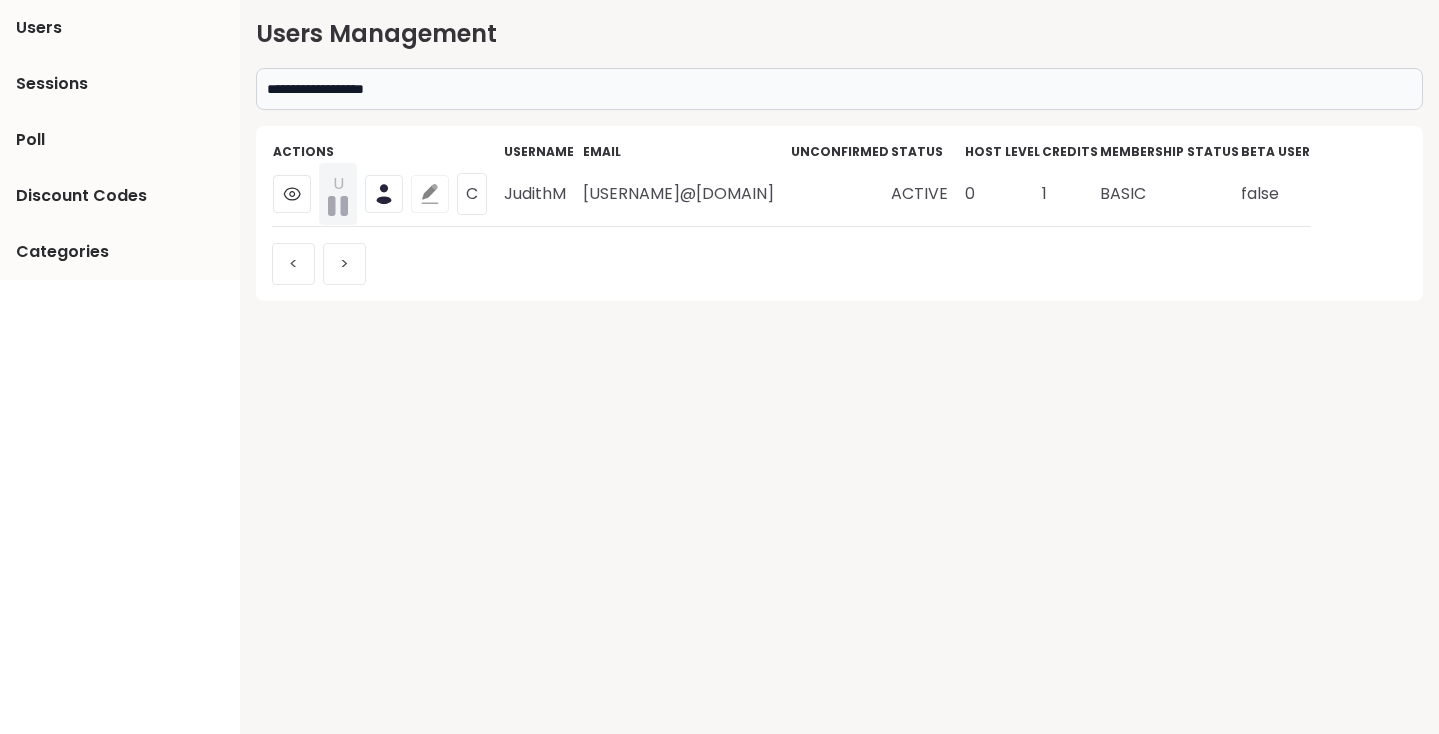 click 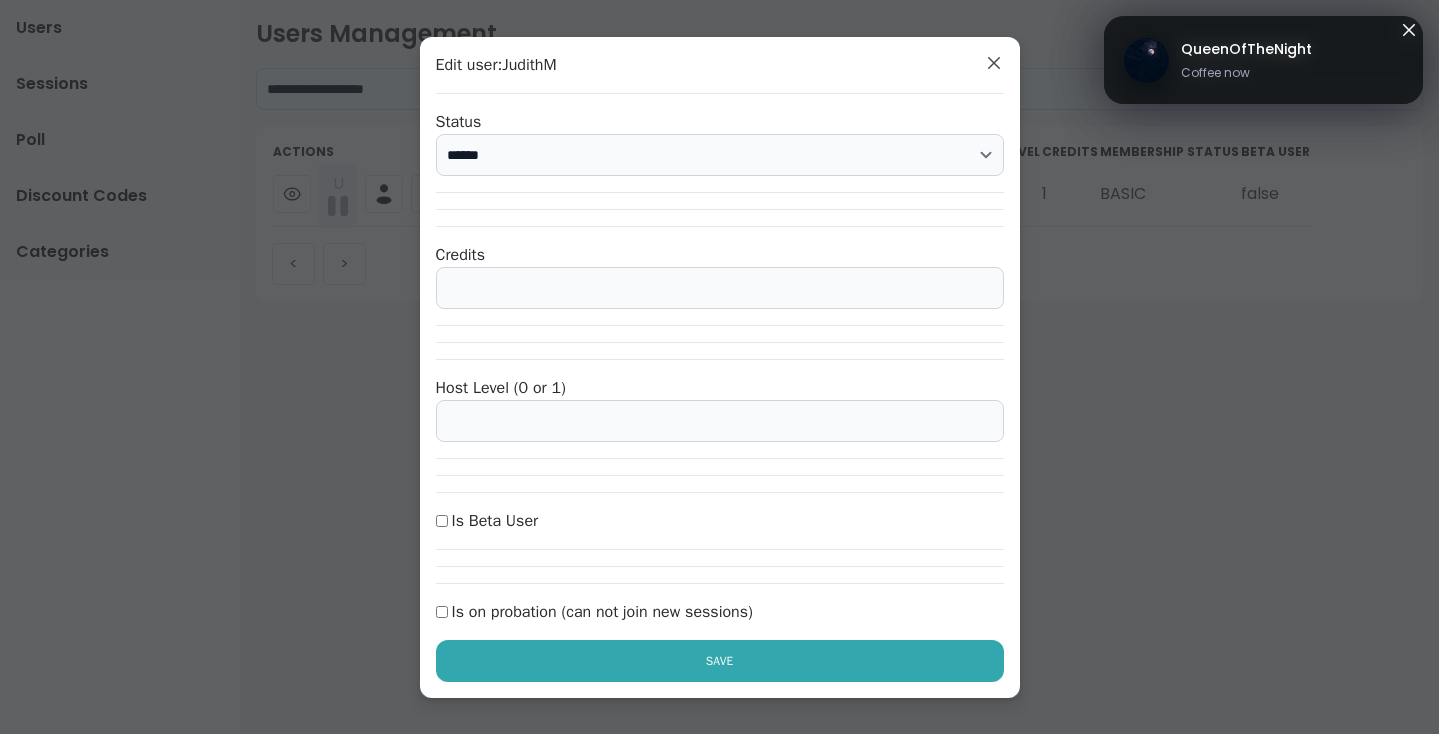 click on "*" at bounding box center (720, 288) 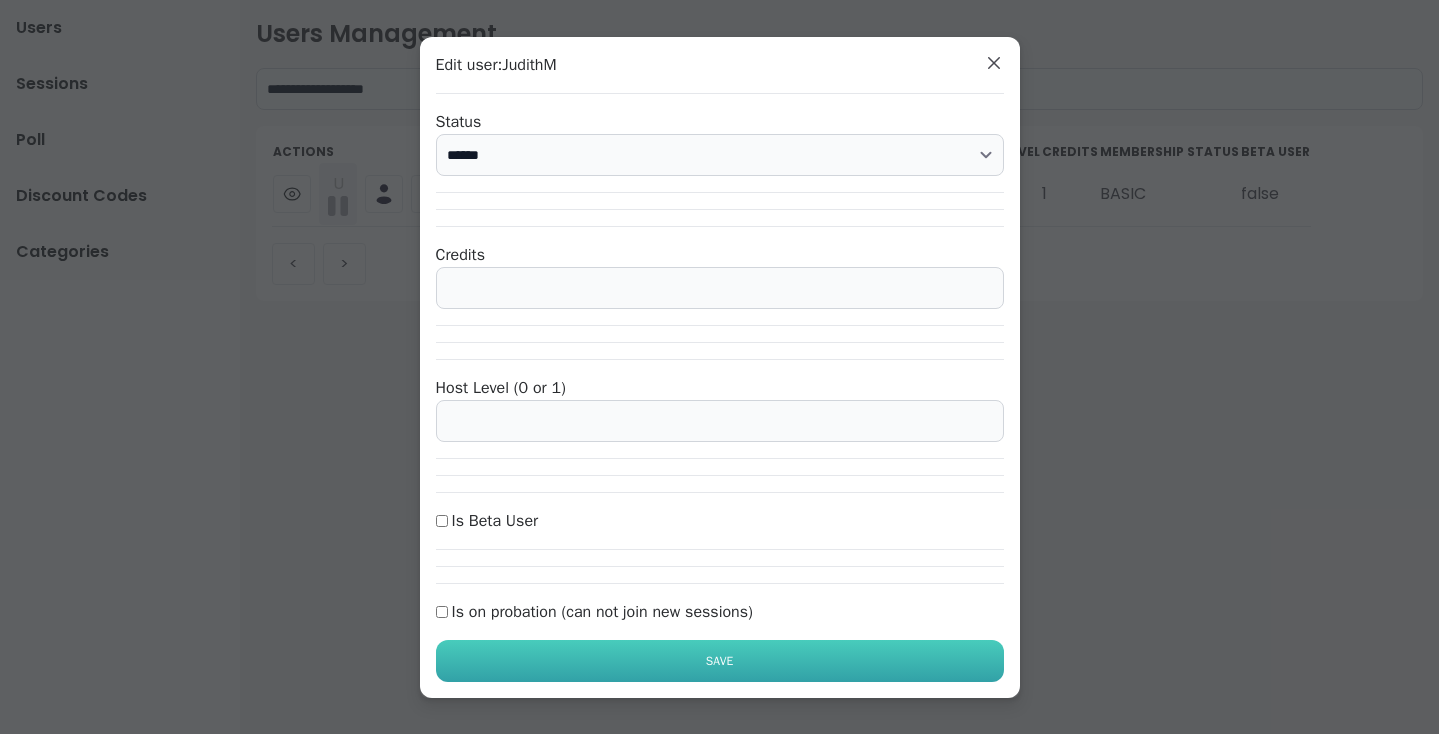 type on "*" 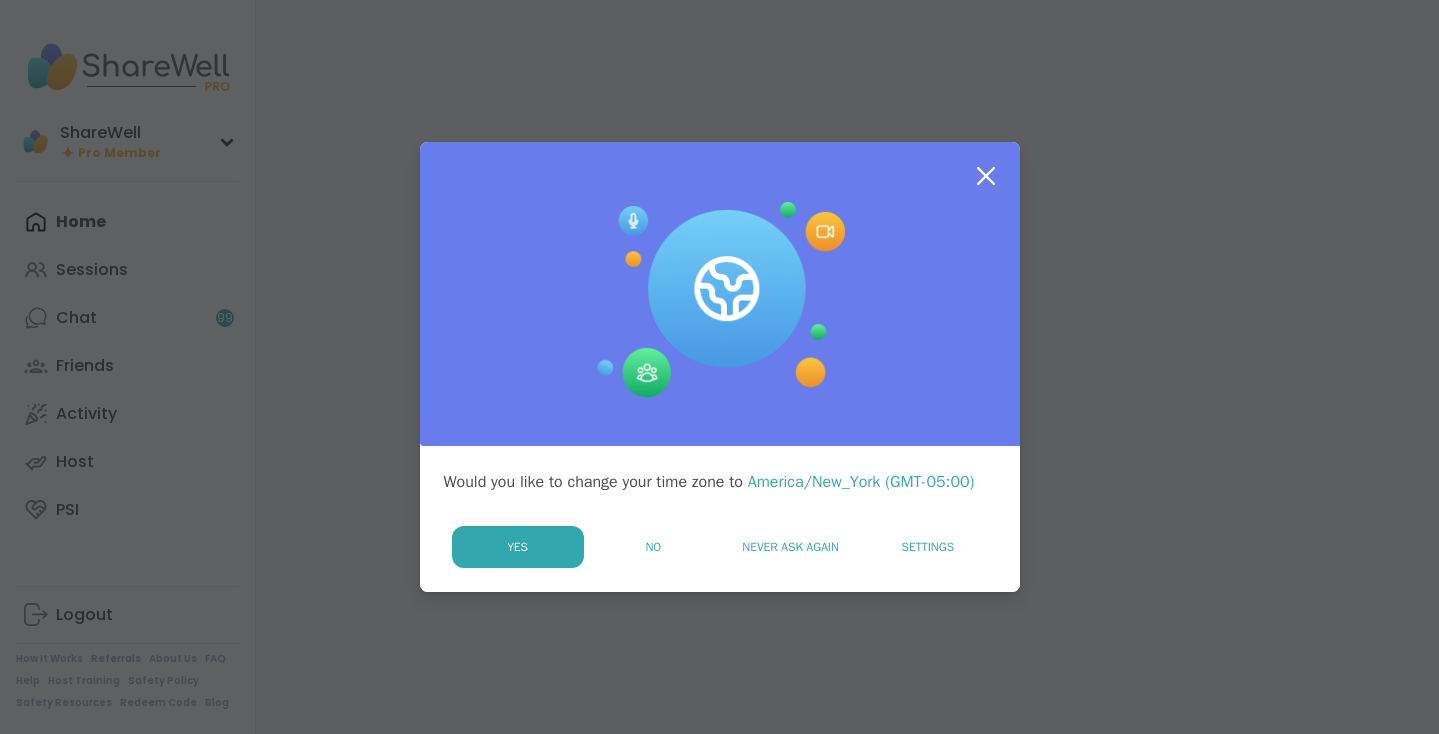 scroll, scrollTop: 0, scrollLeft: 0, axis: both 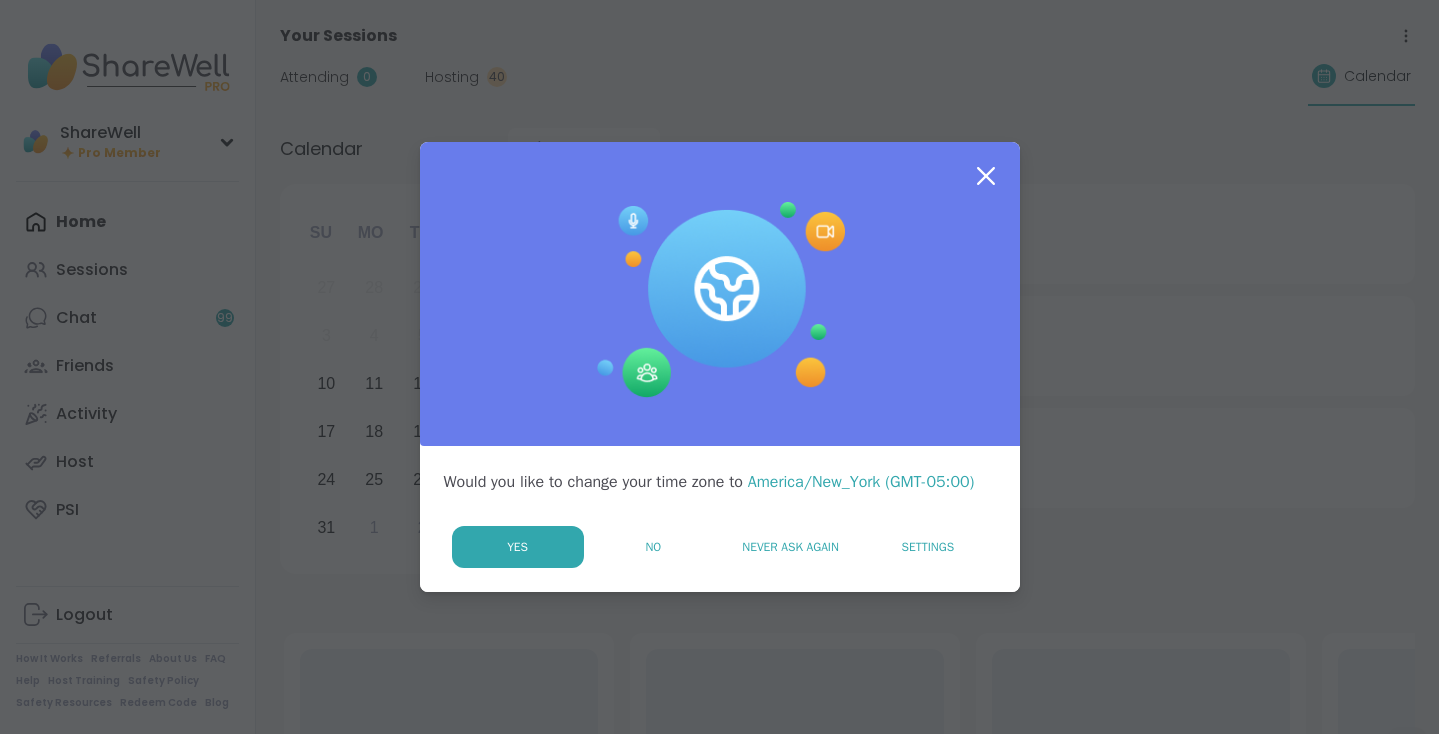 click 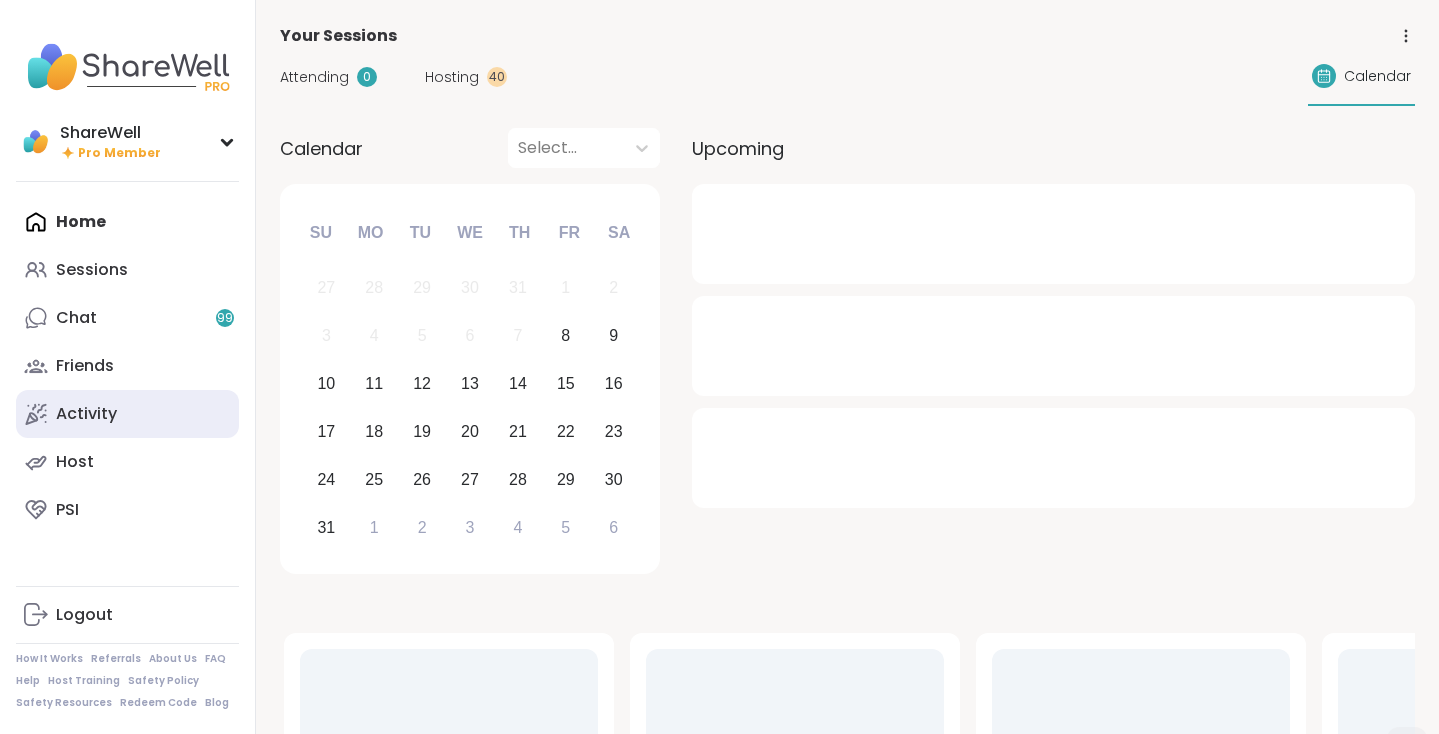 click on "Activity" at bounding box center (127, 414) 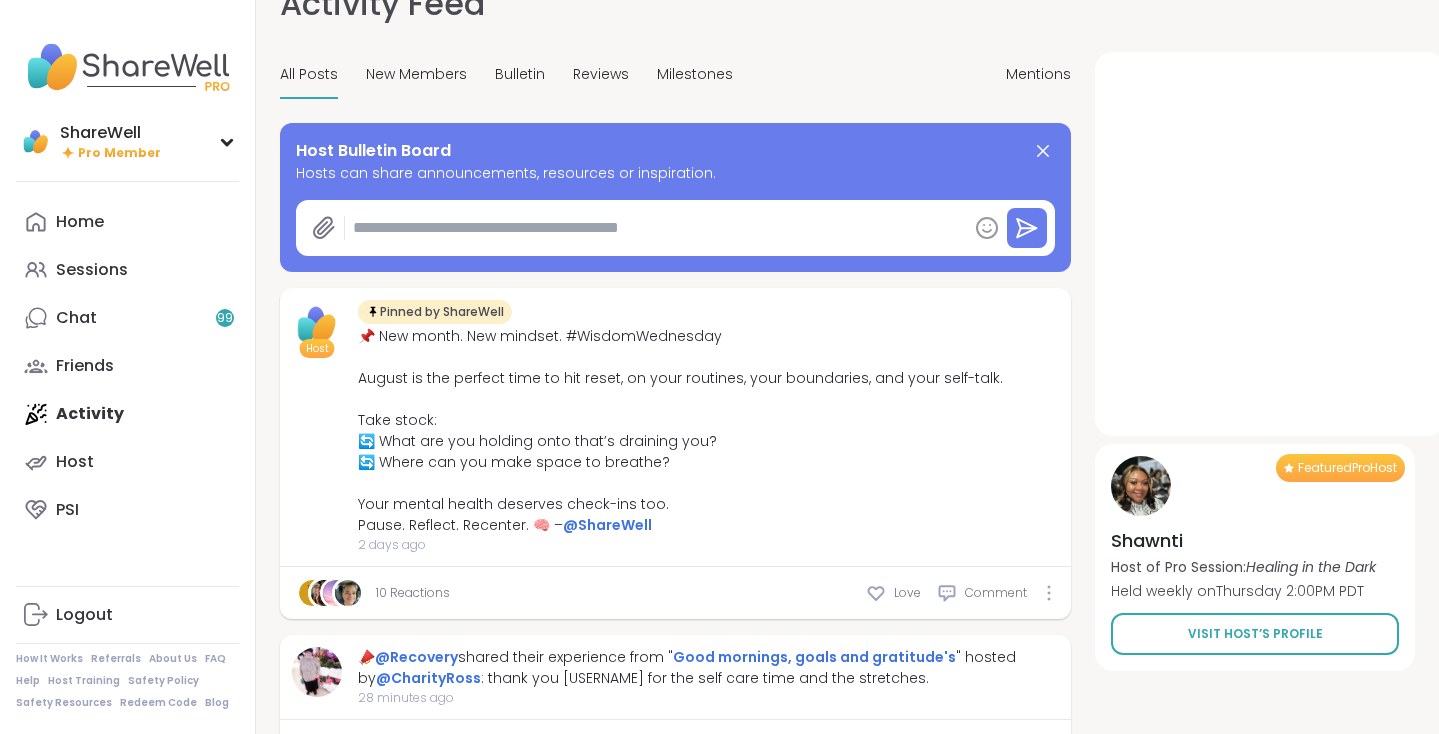 scroll, scrollTop: 49, scrollLeft: 0, axis: vertical 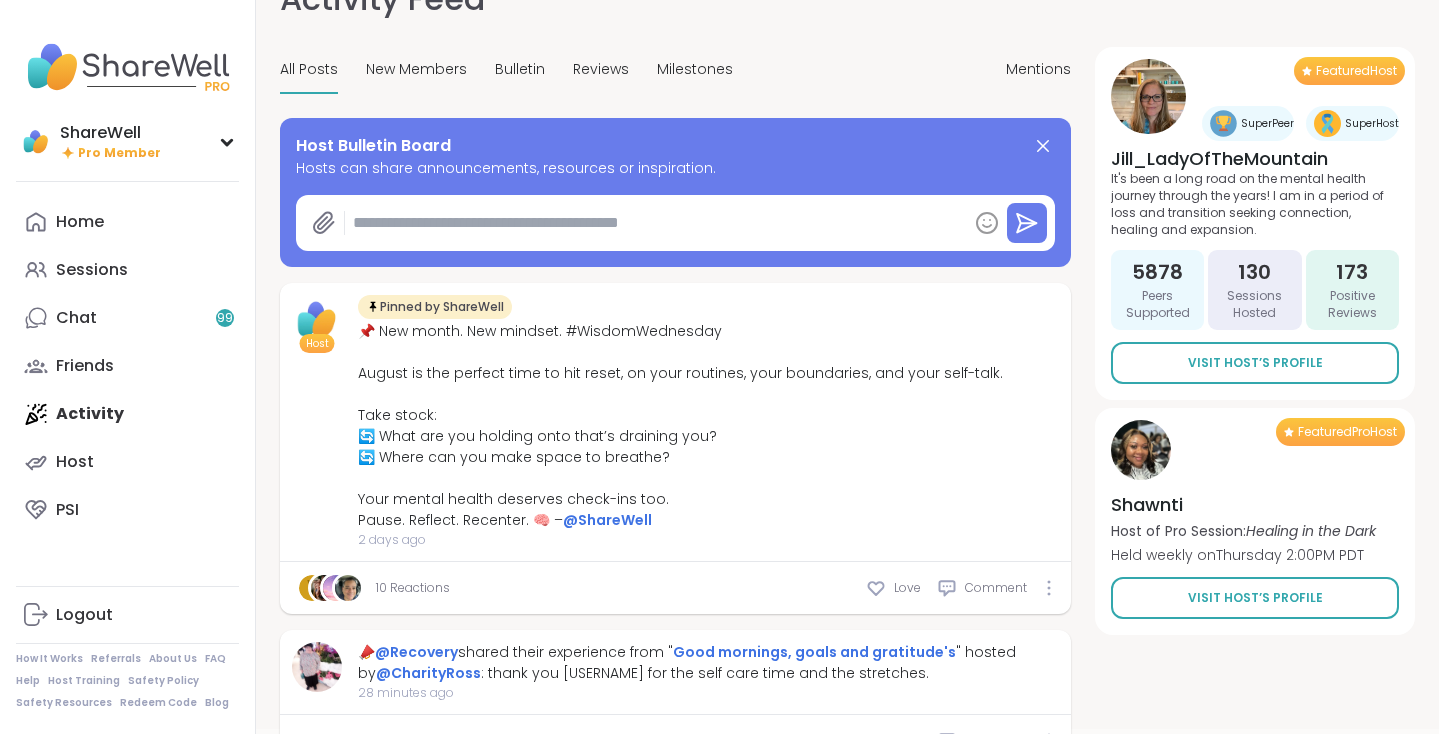 click at bounding box center [656, 223] 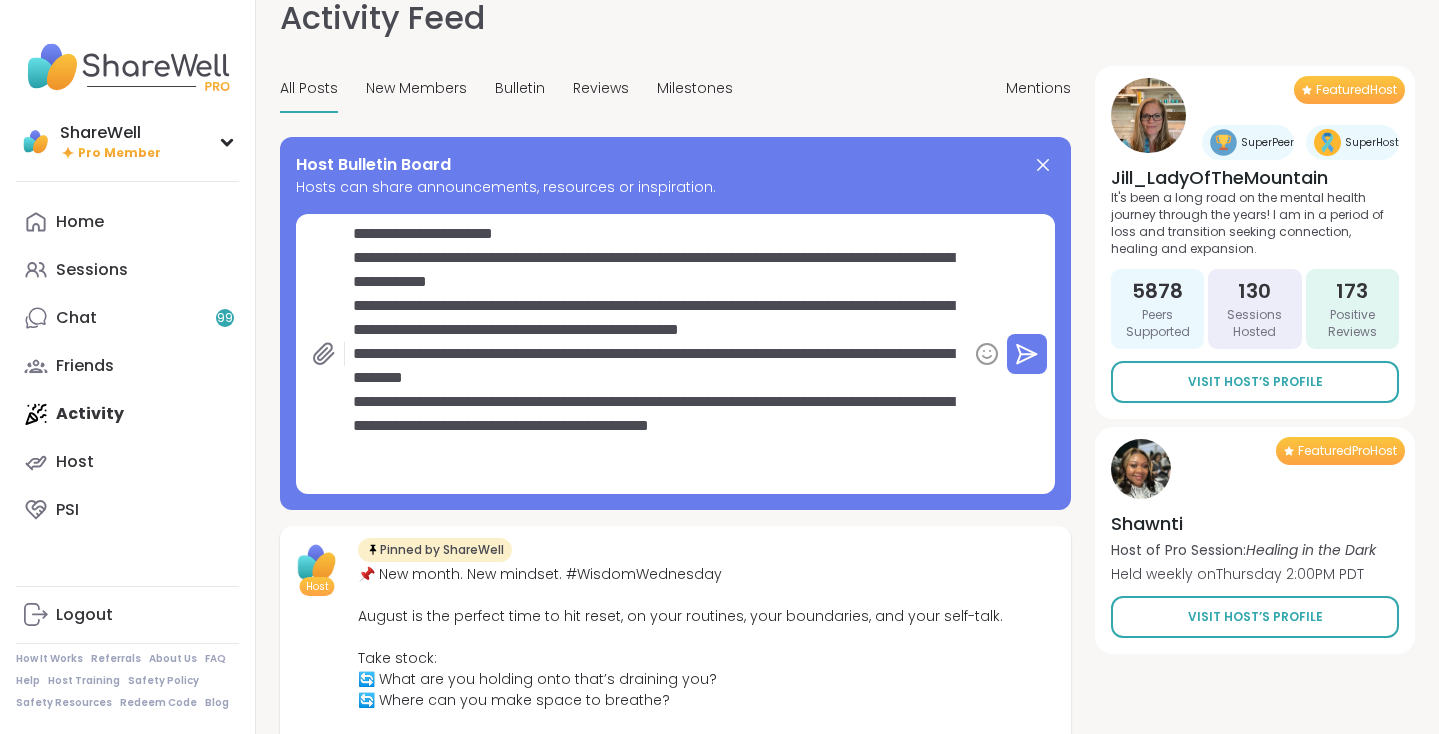 scroll, scrollTop: 23, scrollLeft: 0, axis: vertical 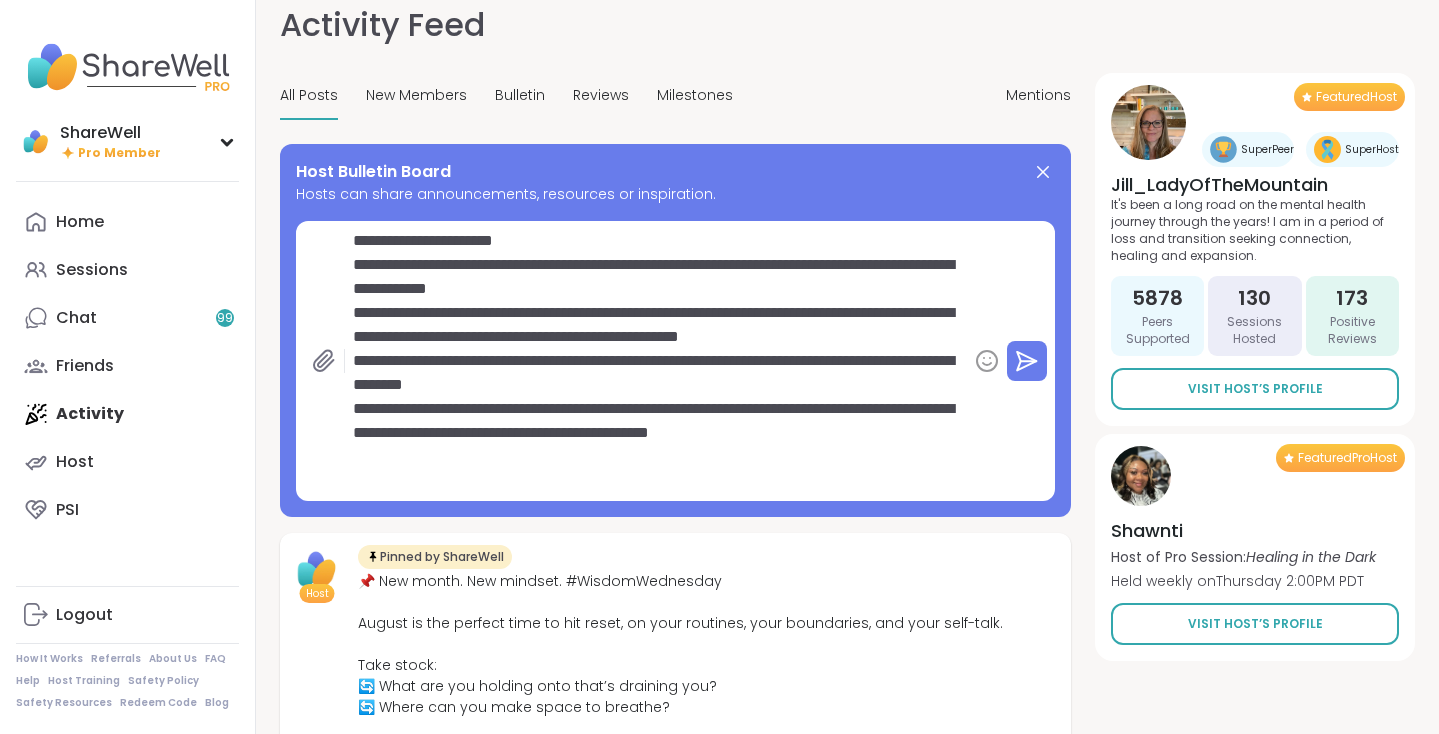 type on "*" 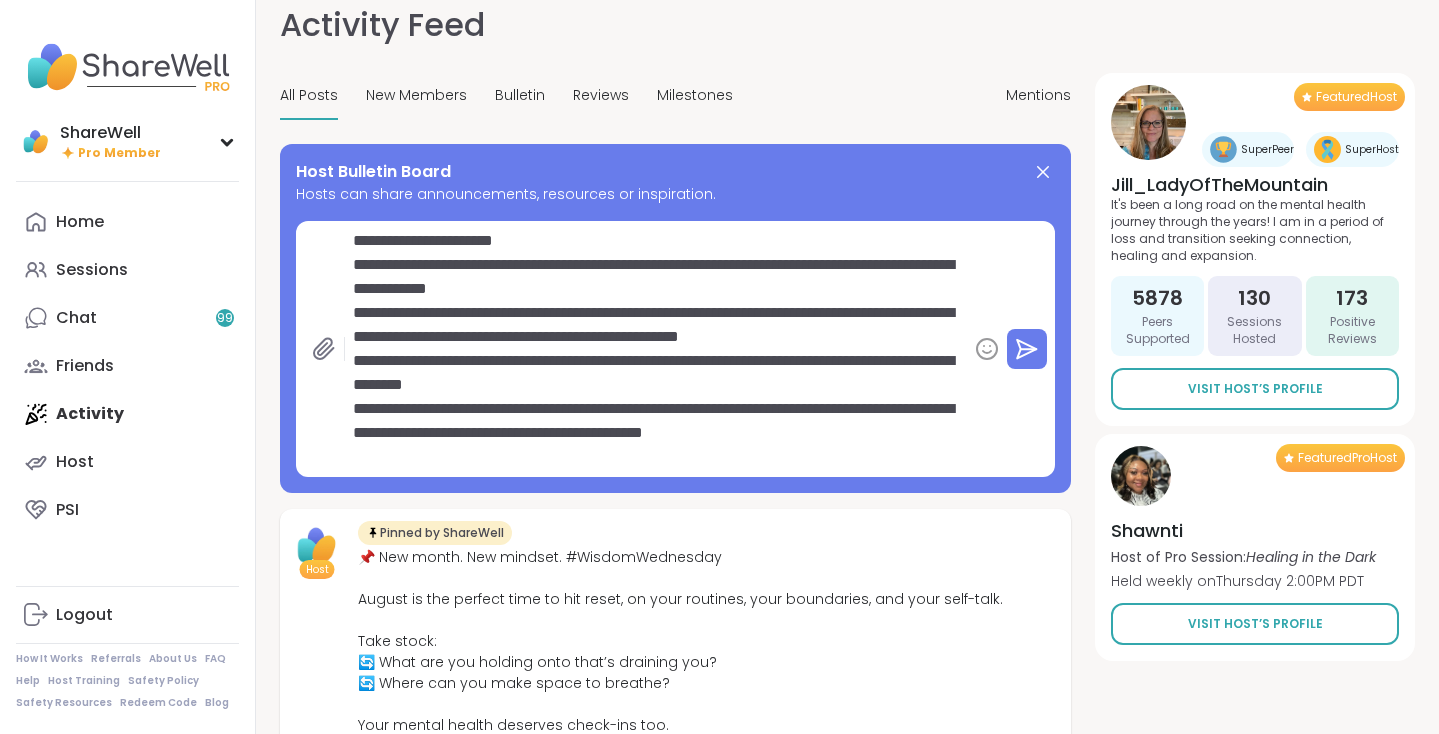 click on "**********" at bounding box center (656, 349) 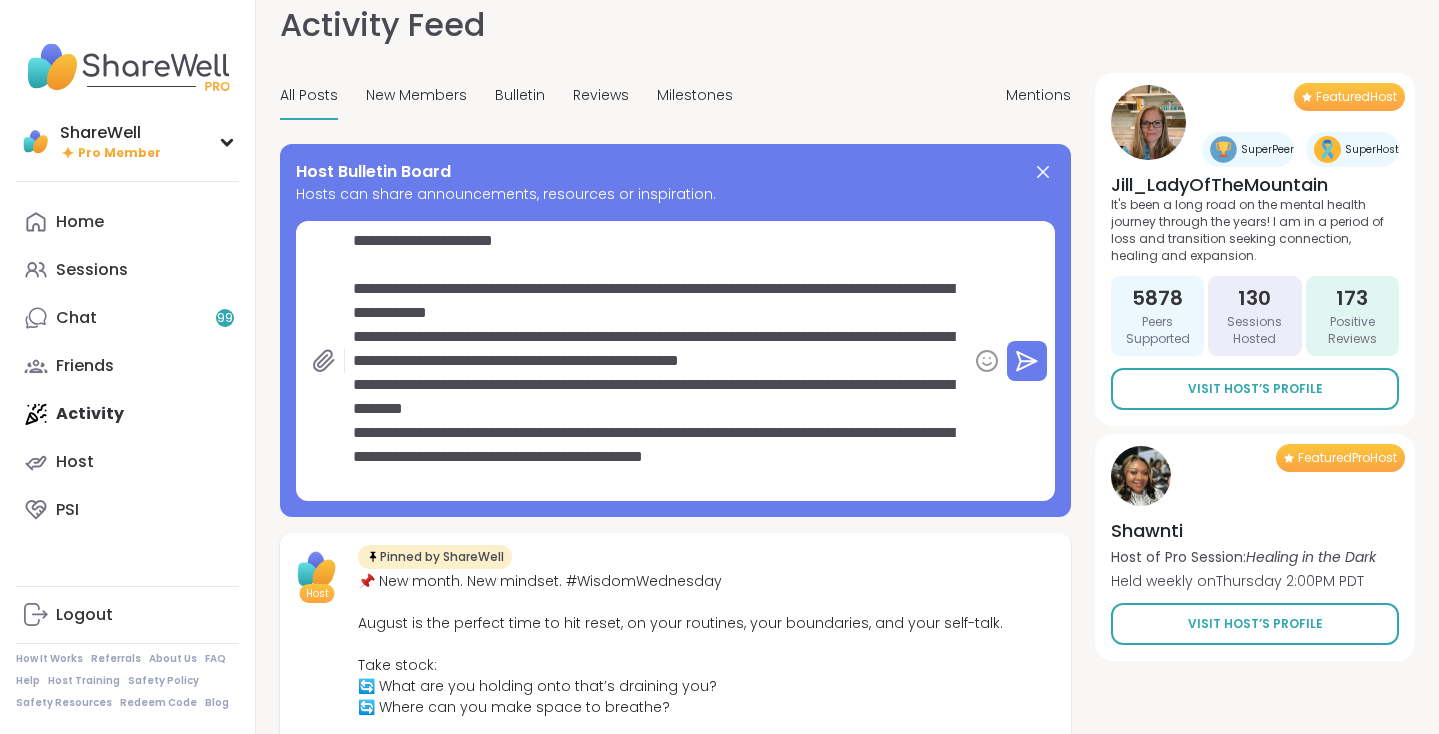 click on "**********" at bounding box center [656, 361] 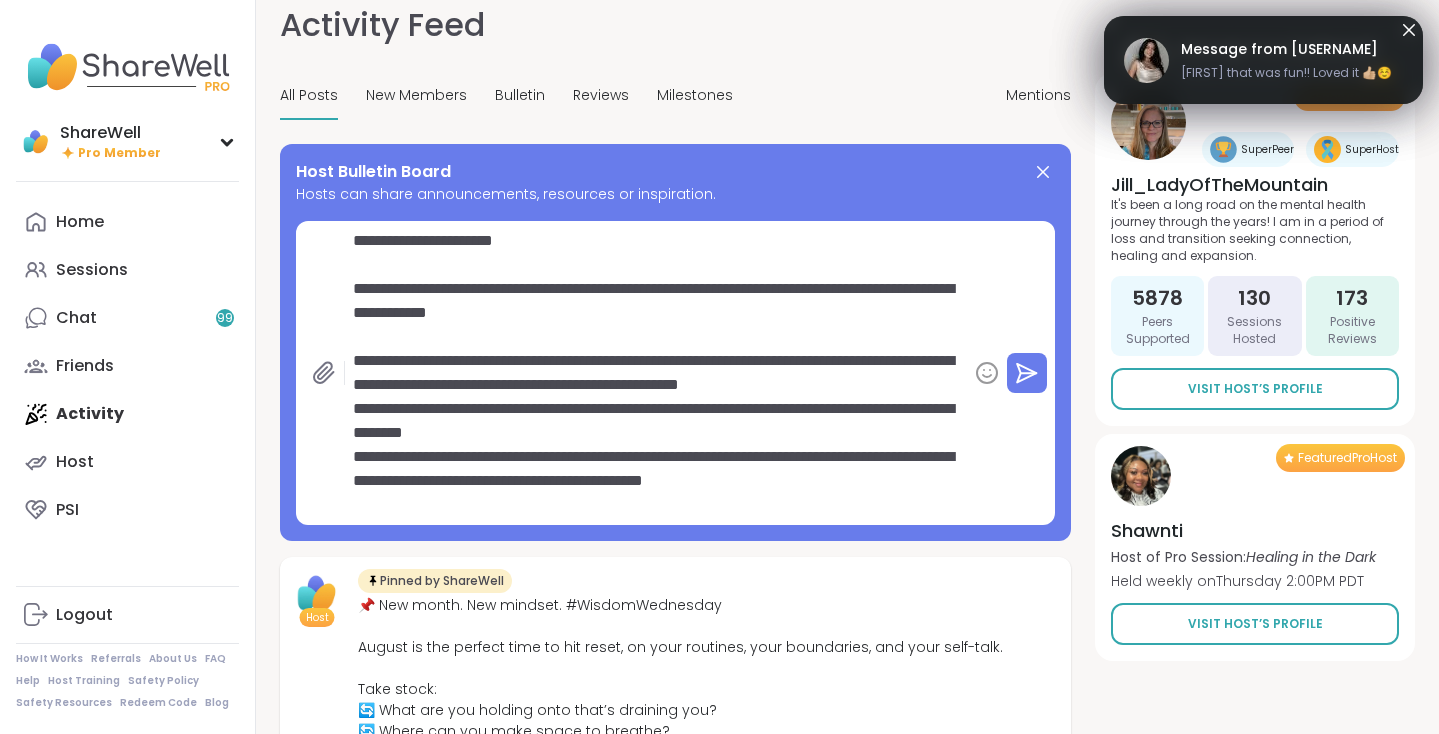 click on "**********" at bounding box center [656, 373] 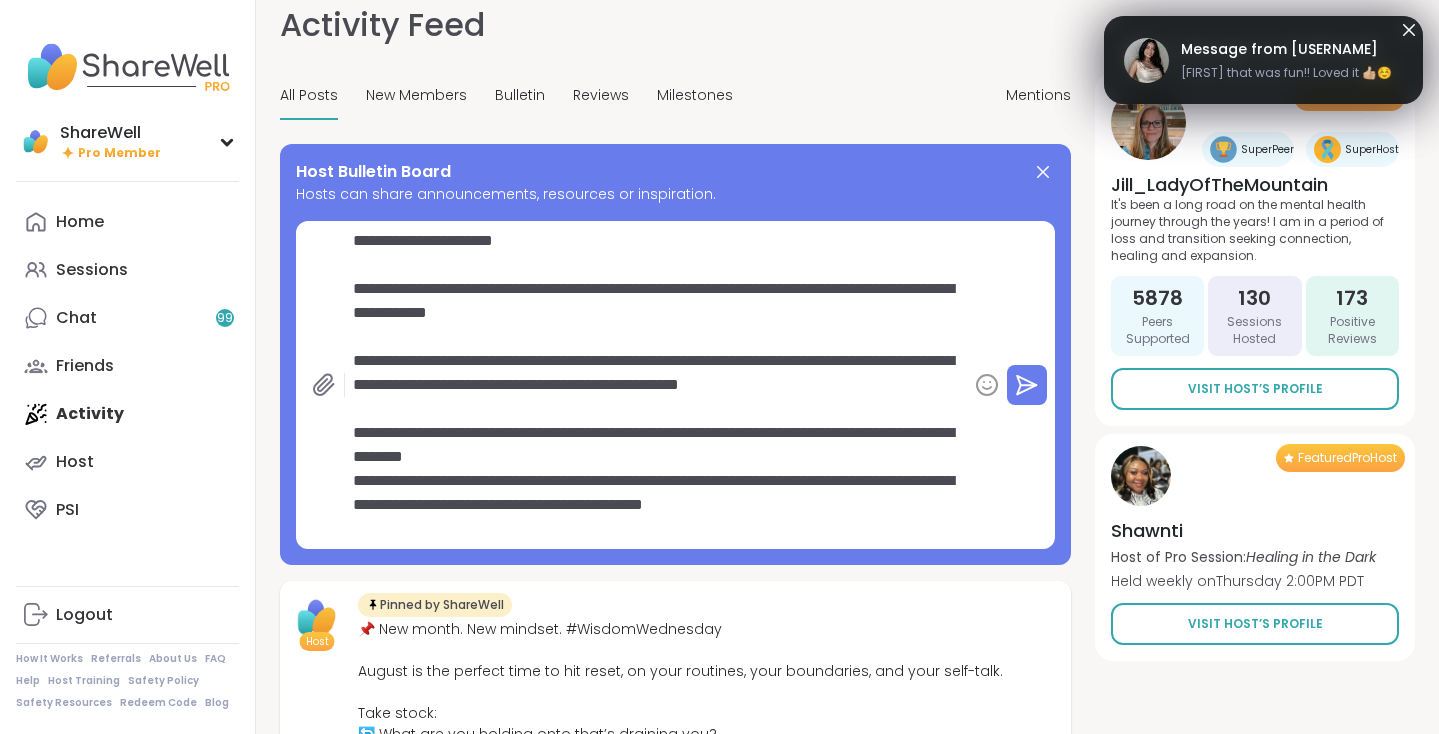 click on "**********" at bounding box center (656, 385) 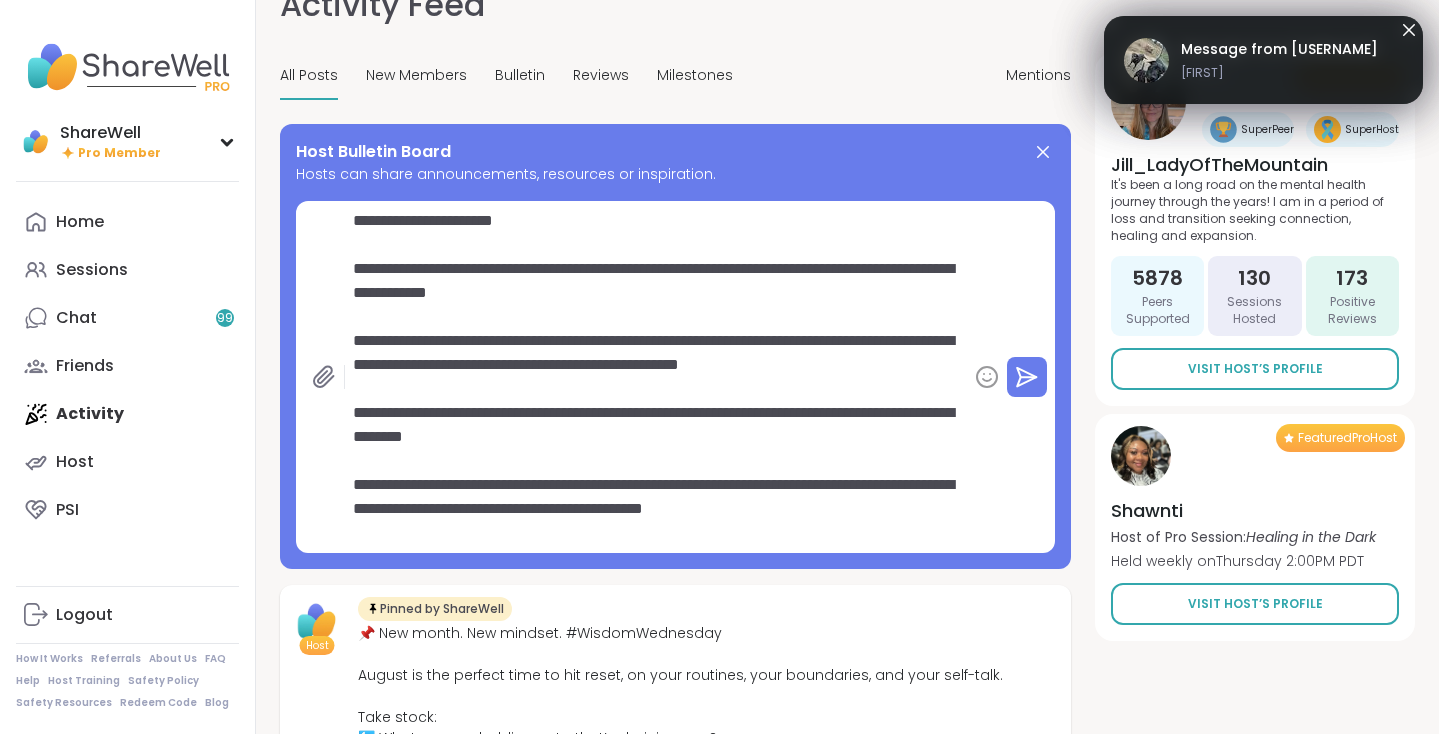 scroll, scrollTop: 43, scrollLeft: 0, axis: vertical 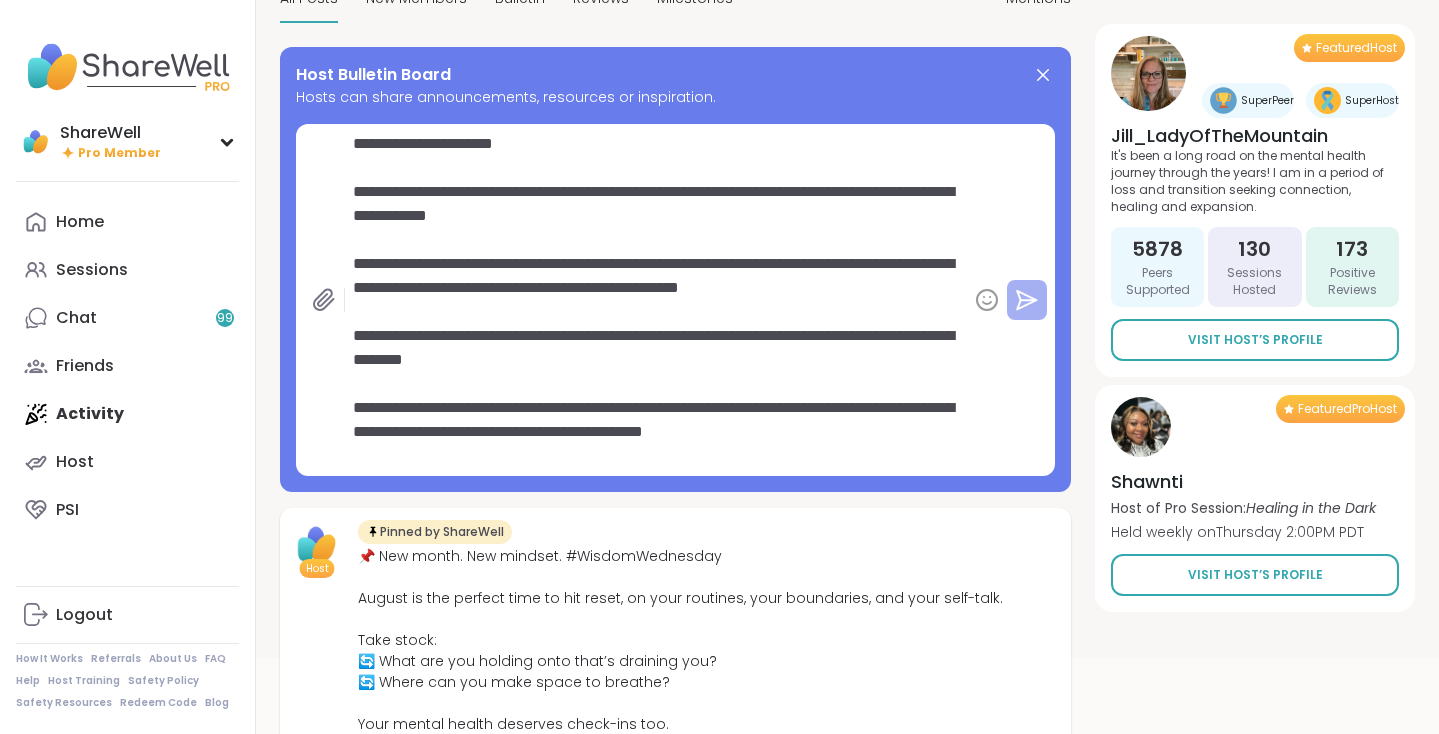 type on "**********" 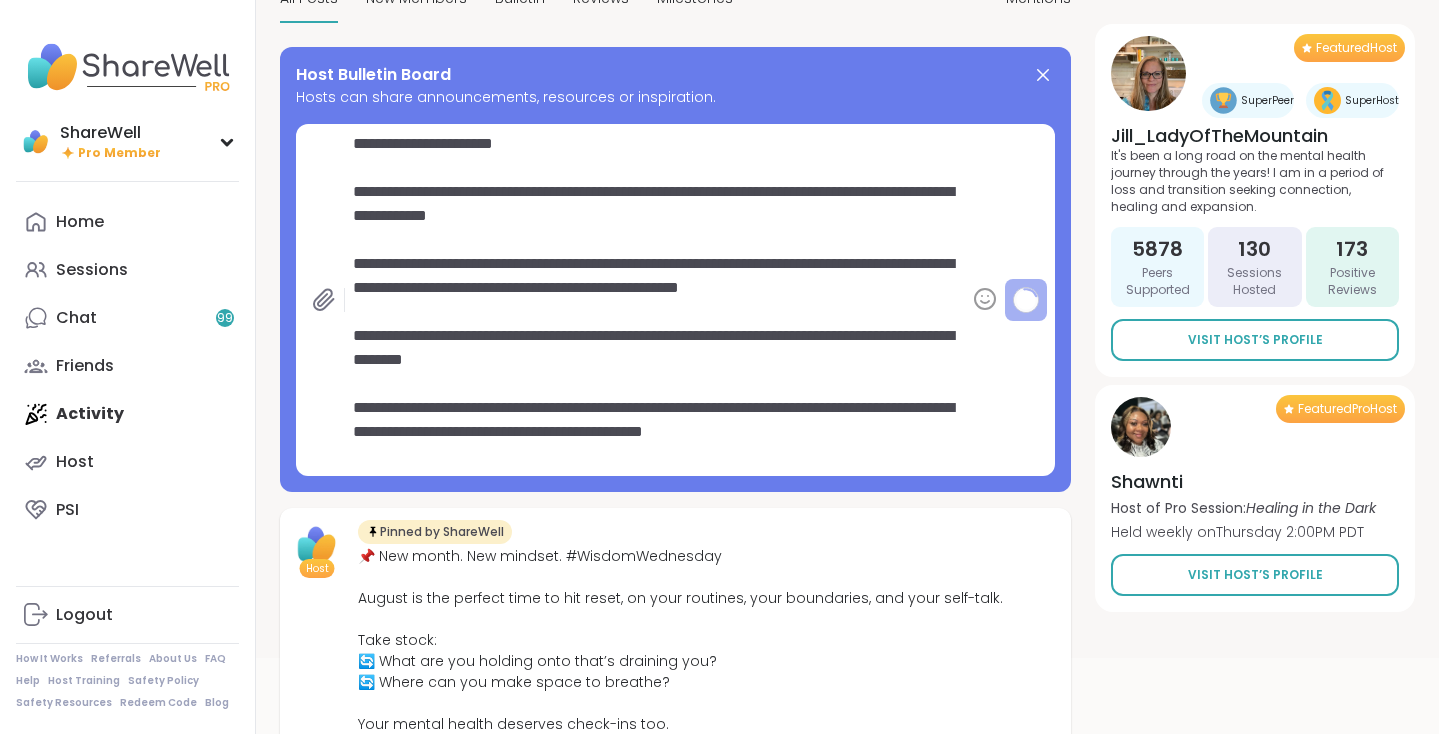 type on "*" 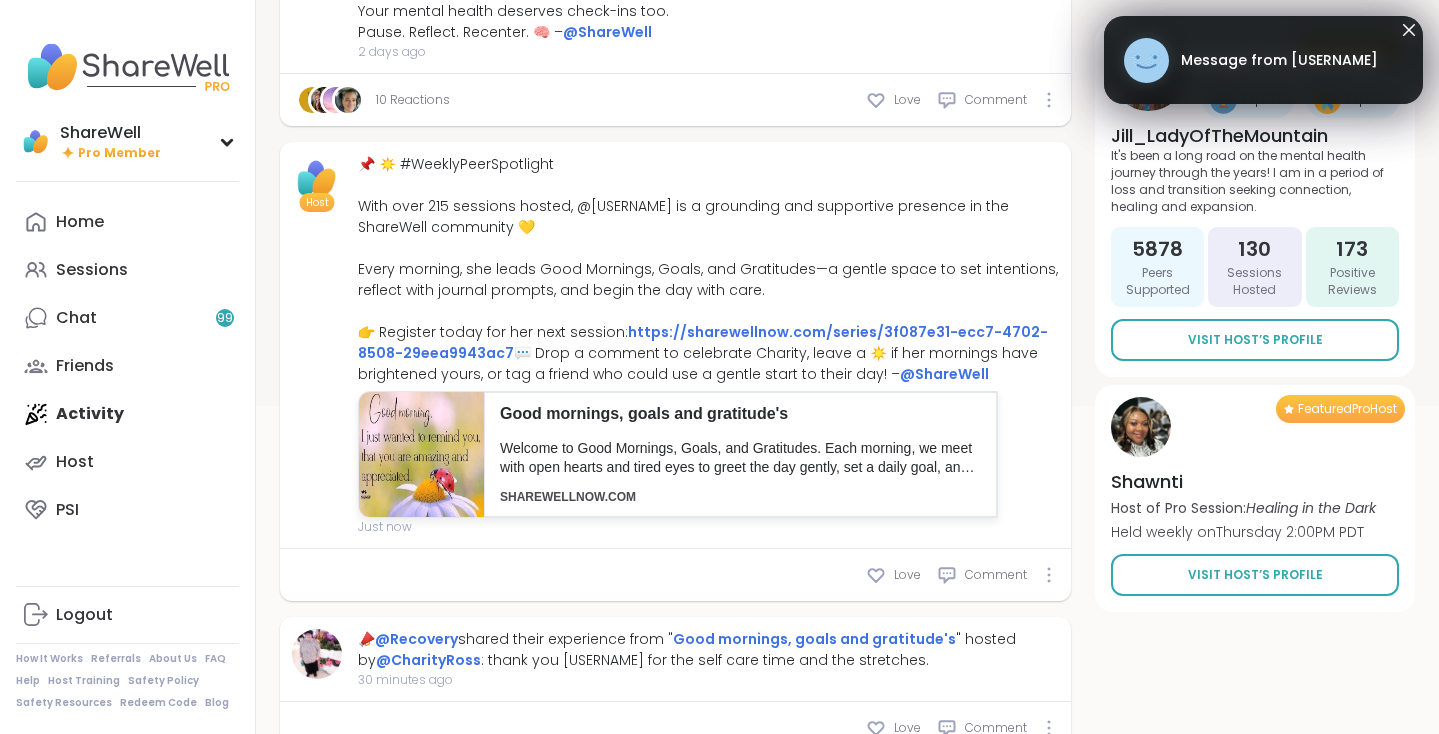 scroll, scrollTop: 388, scrollLeft: 0, axis: vertical 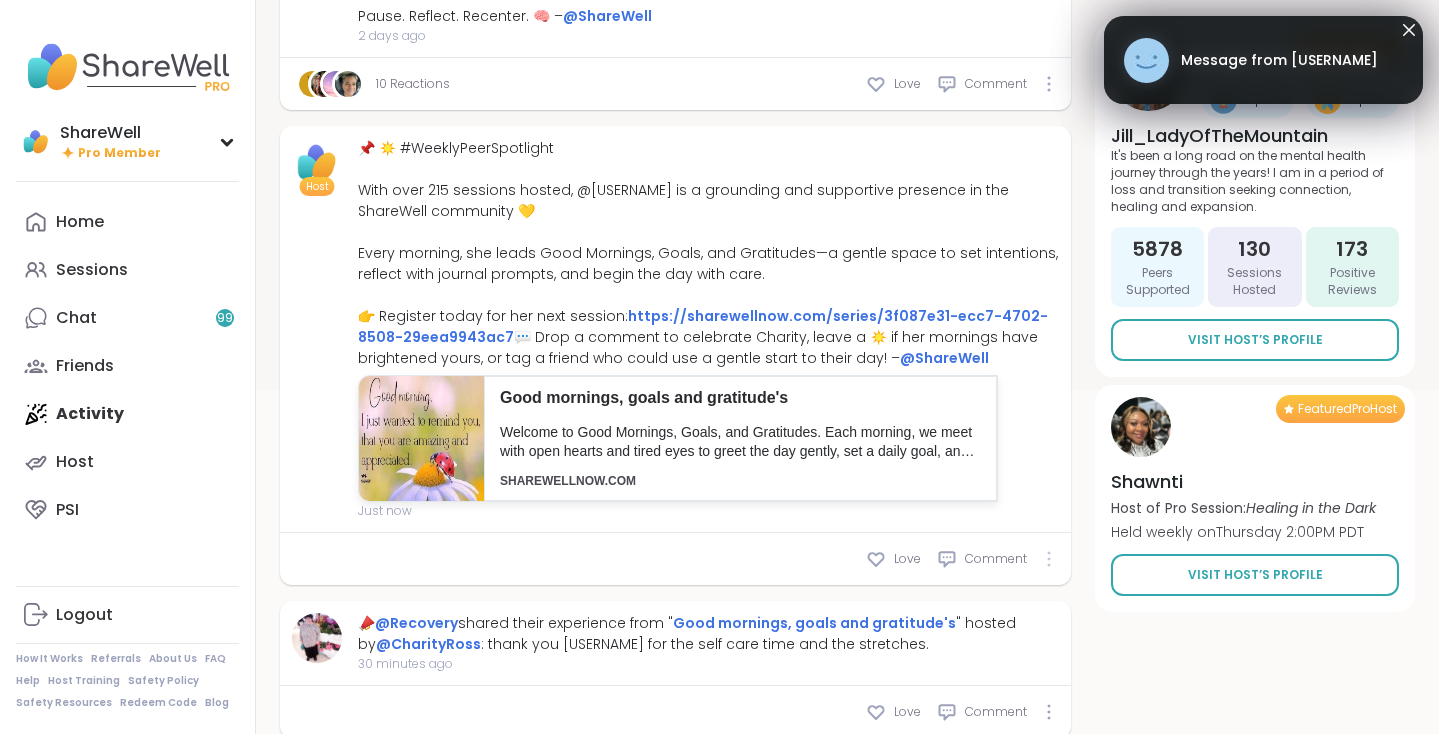 click 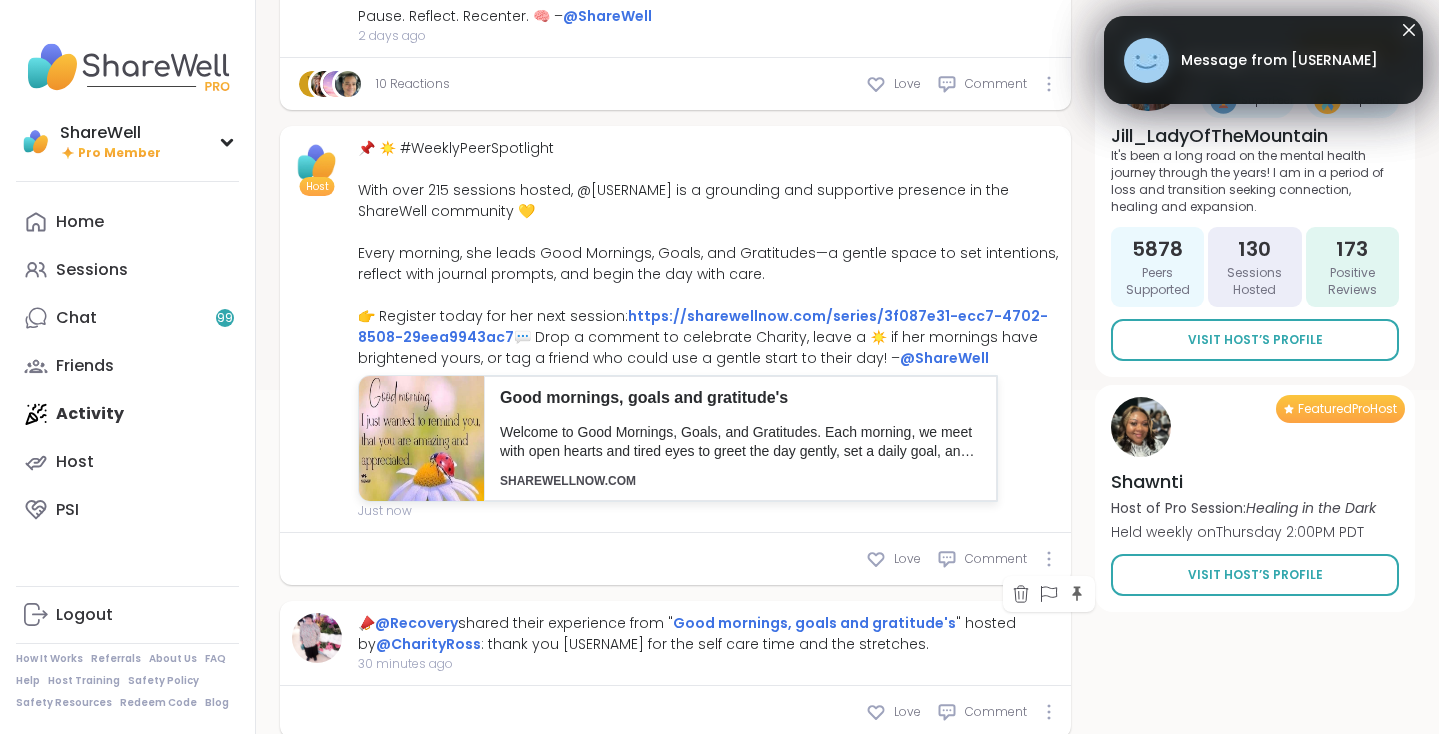click 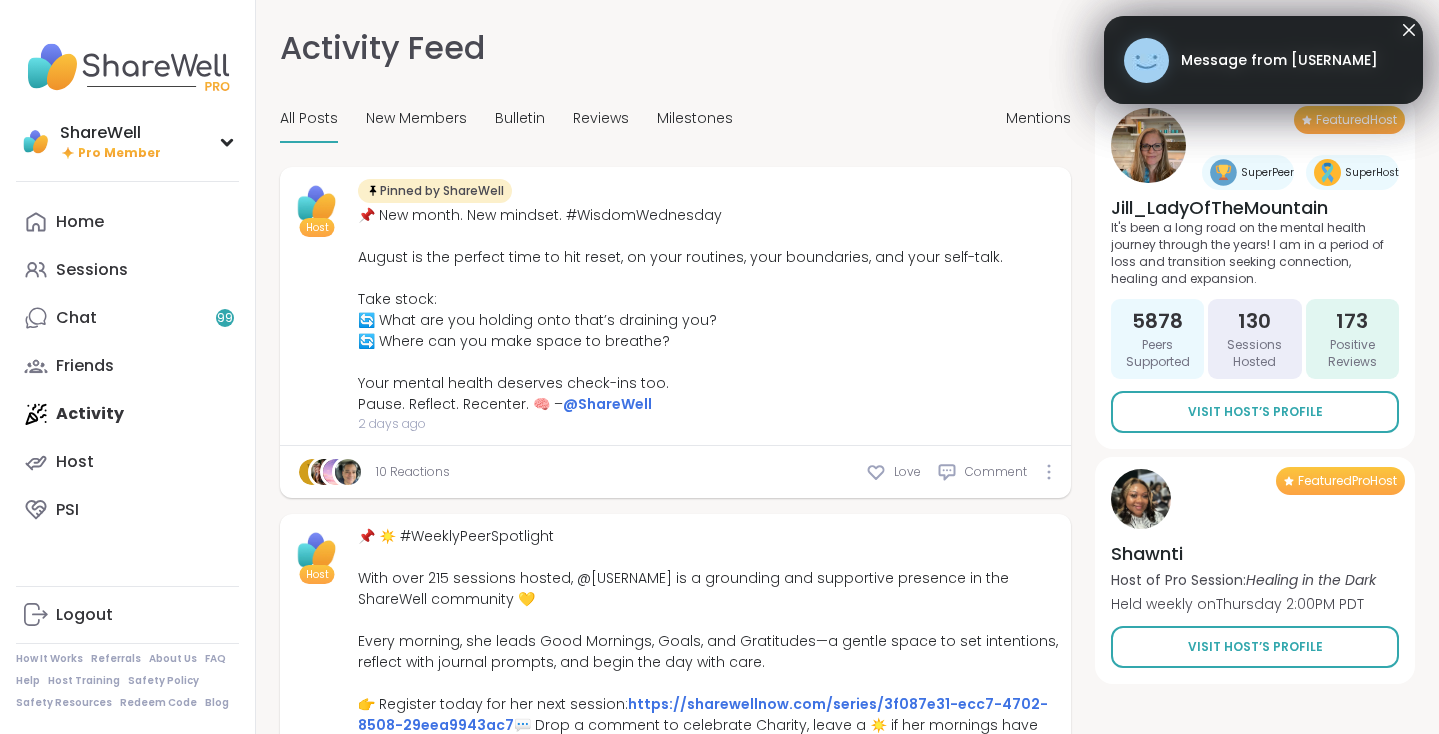 scroll, scrollTop: 0, scrollLeft: 0, axis: both 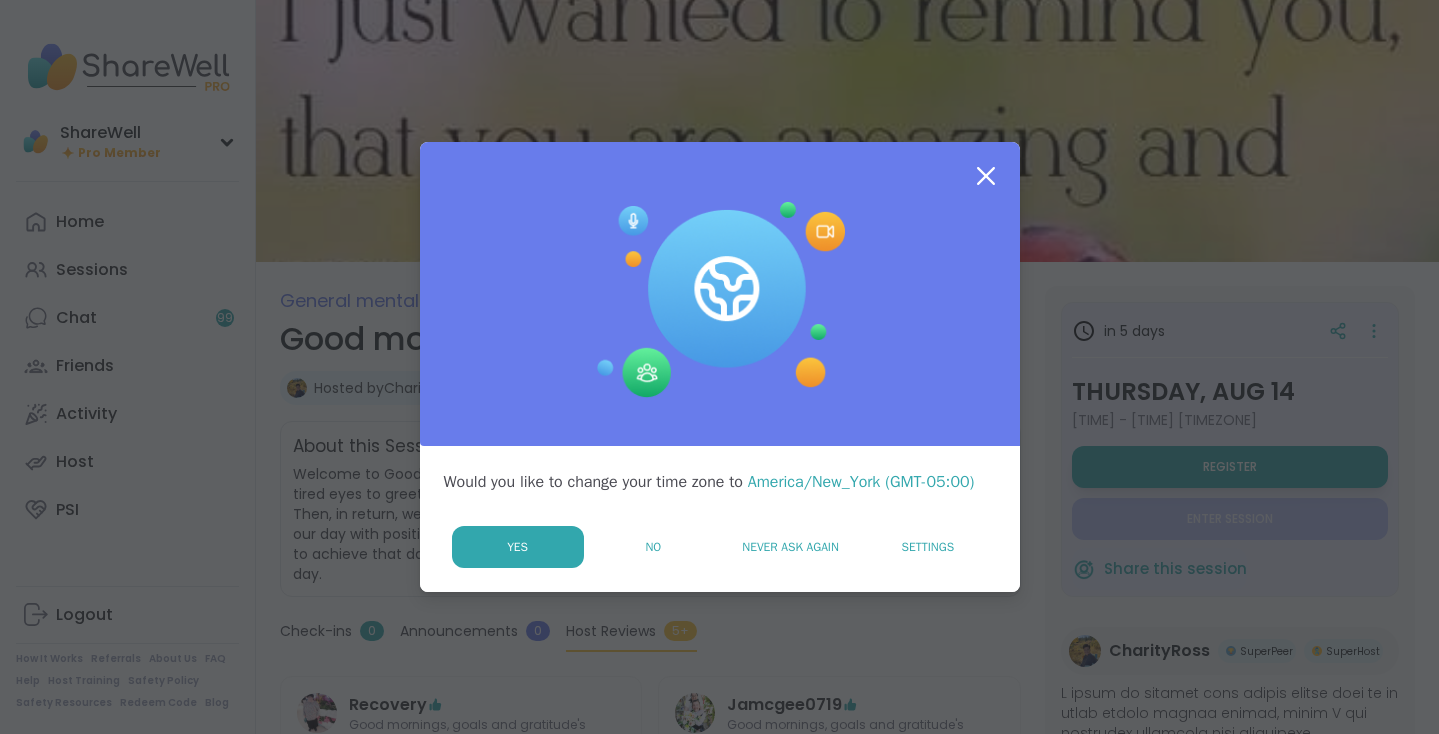 click 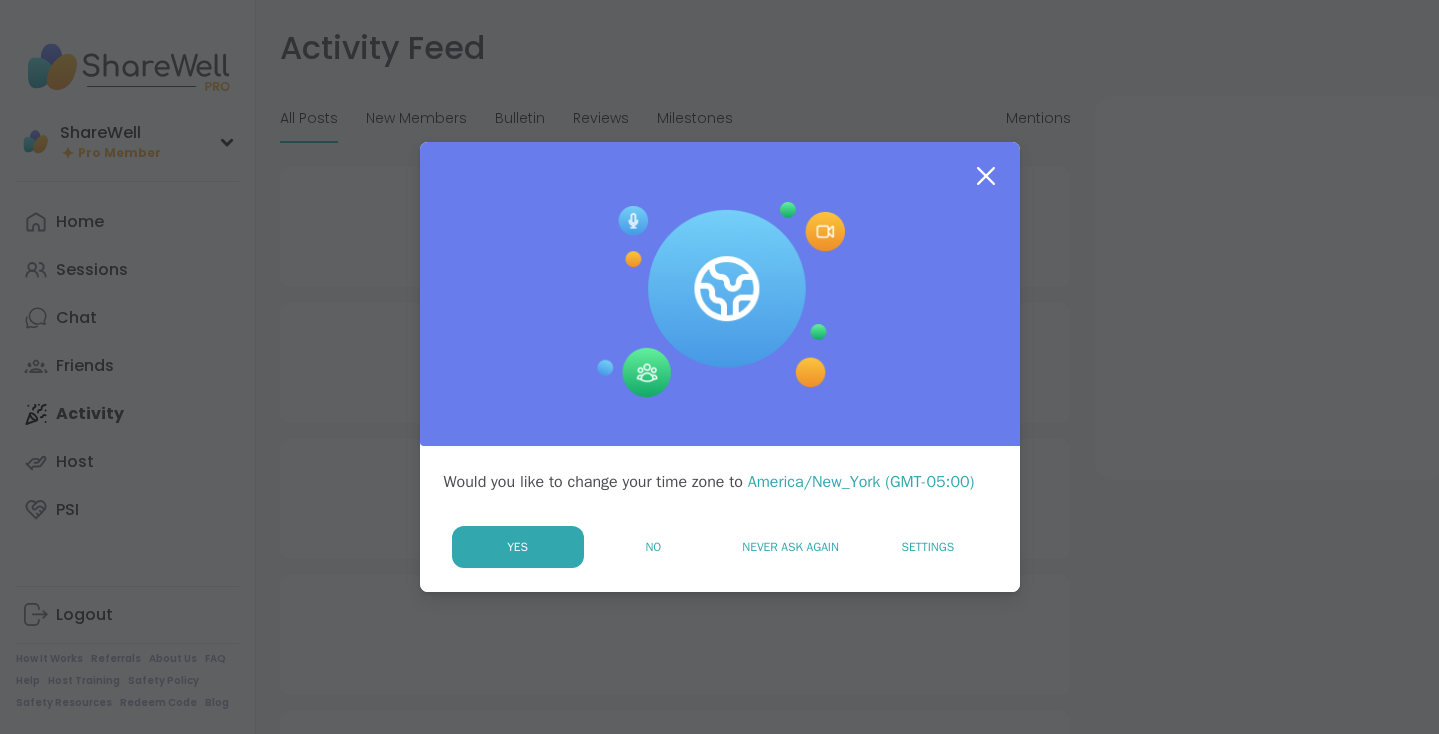 scroll, scrollTop: 0, scrollLeft: 0, axis: both 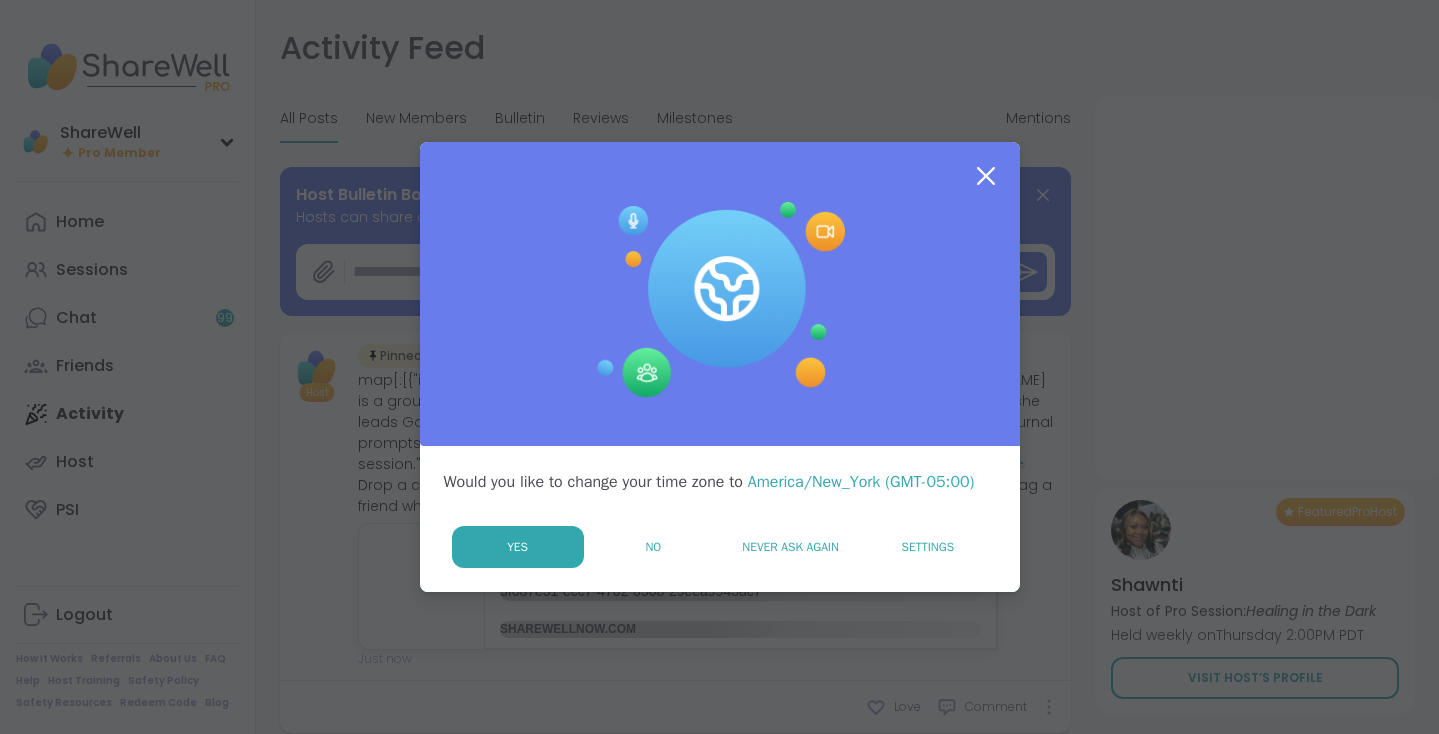 click 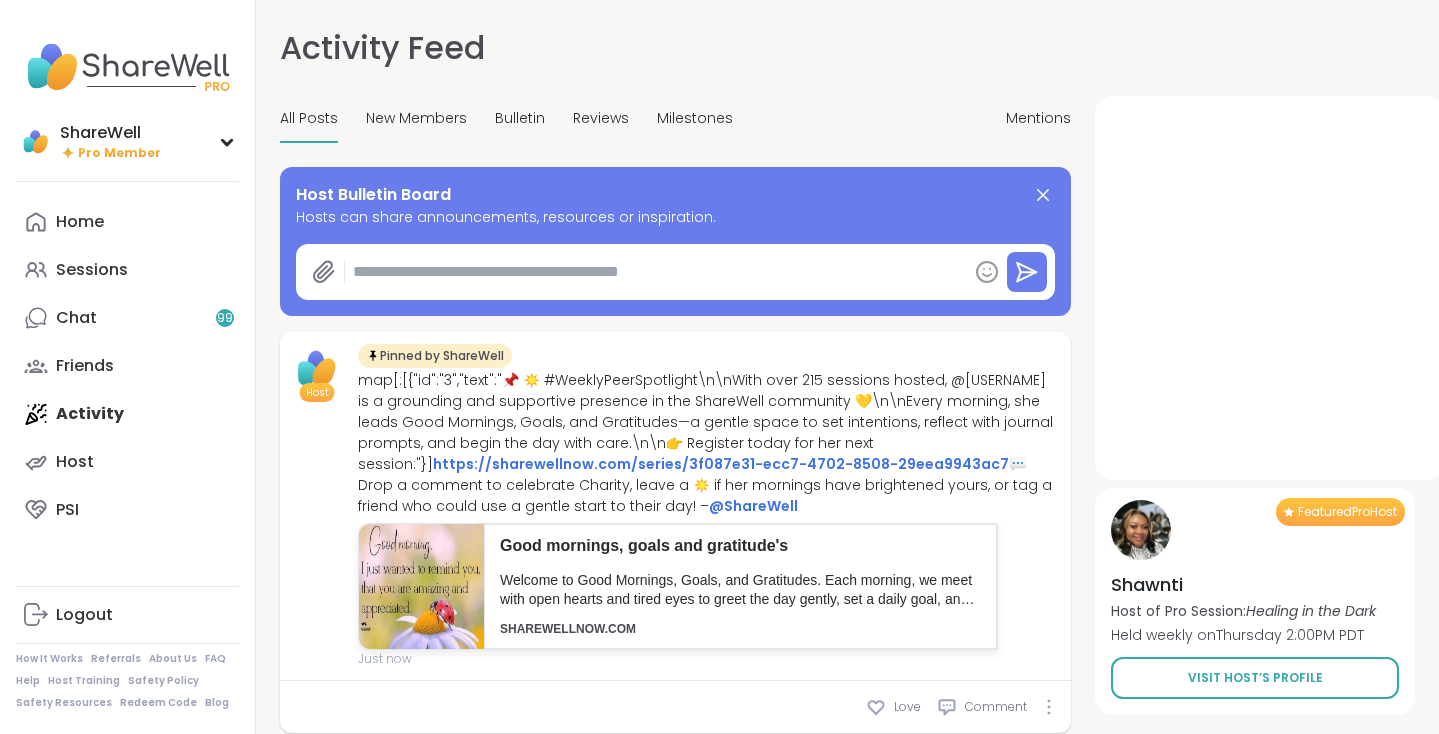 type on "*" 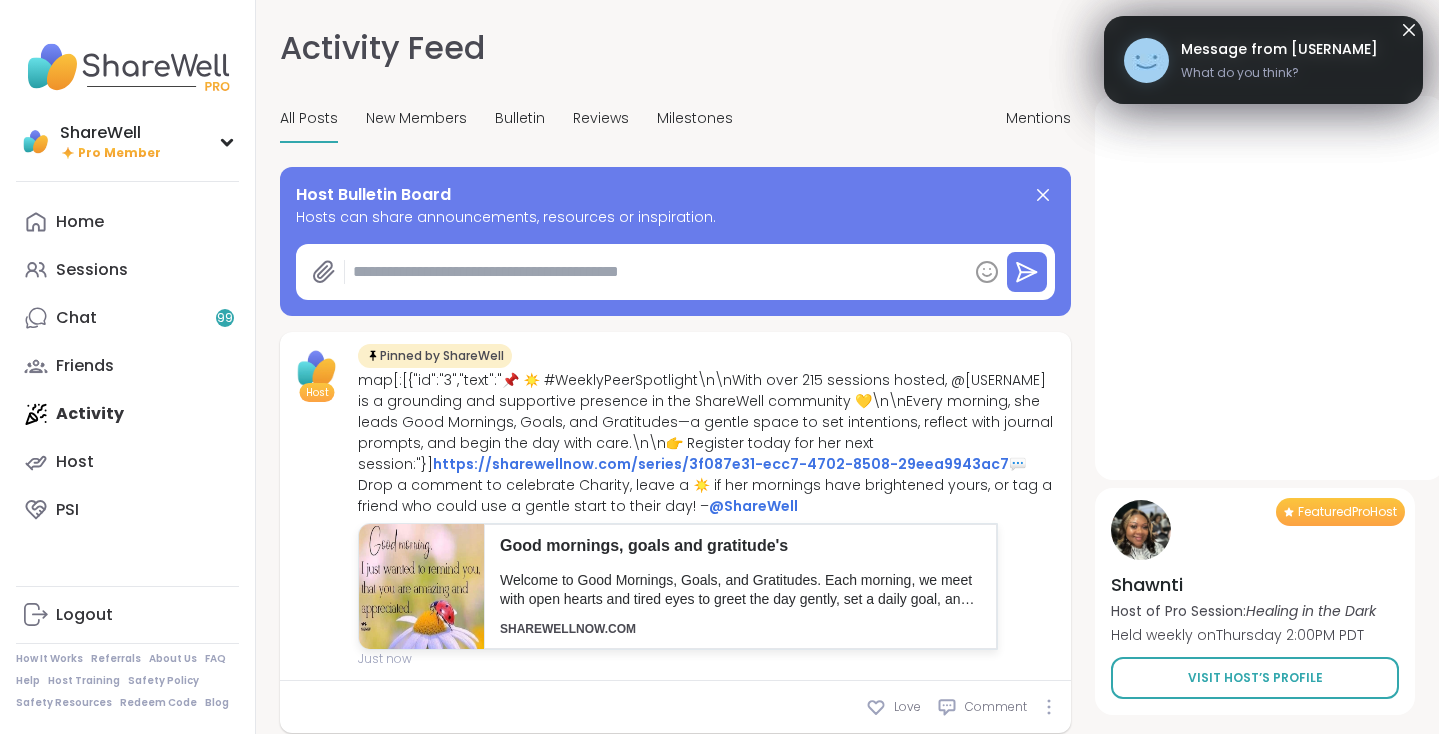 scroll, scrollTop: 0, scrollLeft: 0, axis: both 